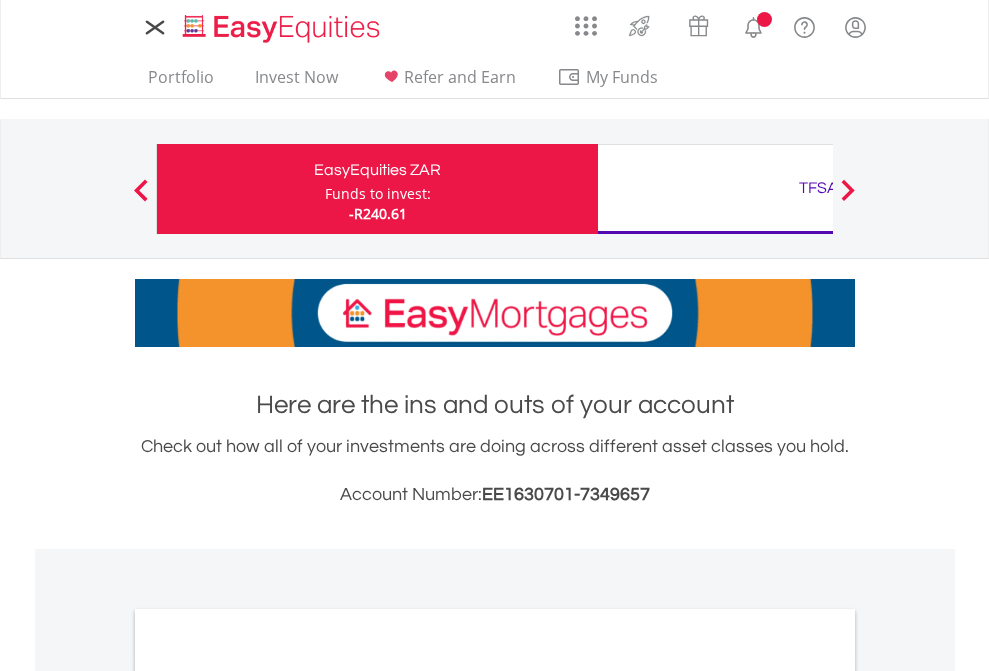 scroll, scrollTop: 0, scrollLeft: 0, axis: both 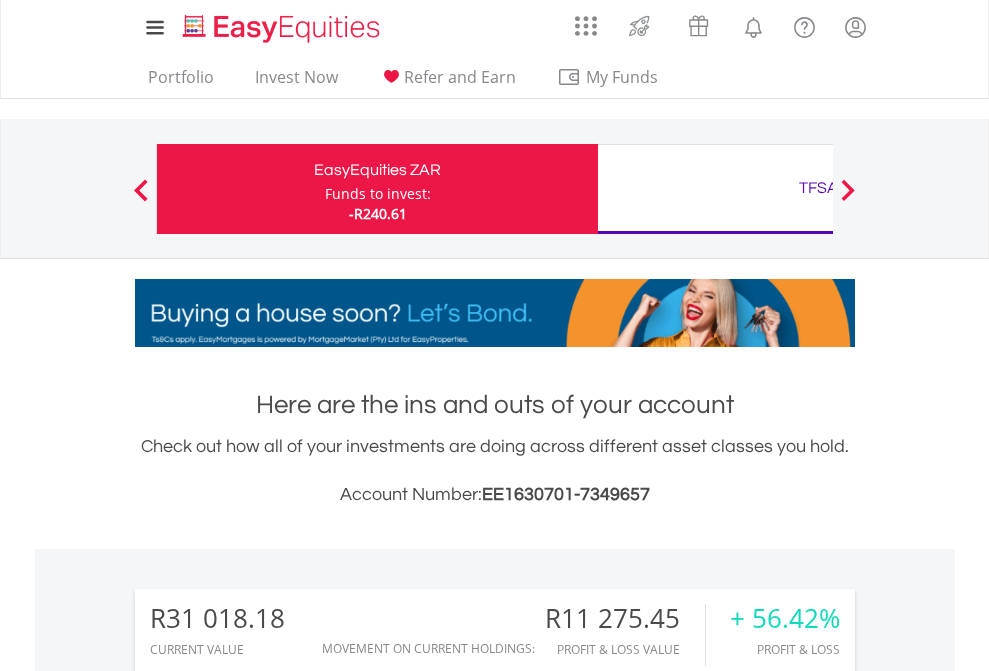 click on "Funds to invest:" at bounding box center (378, 194) 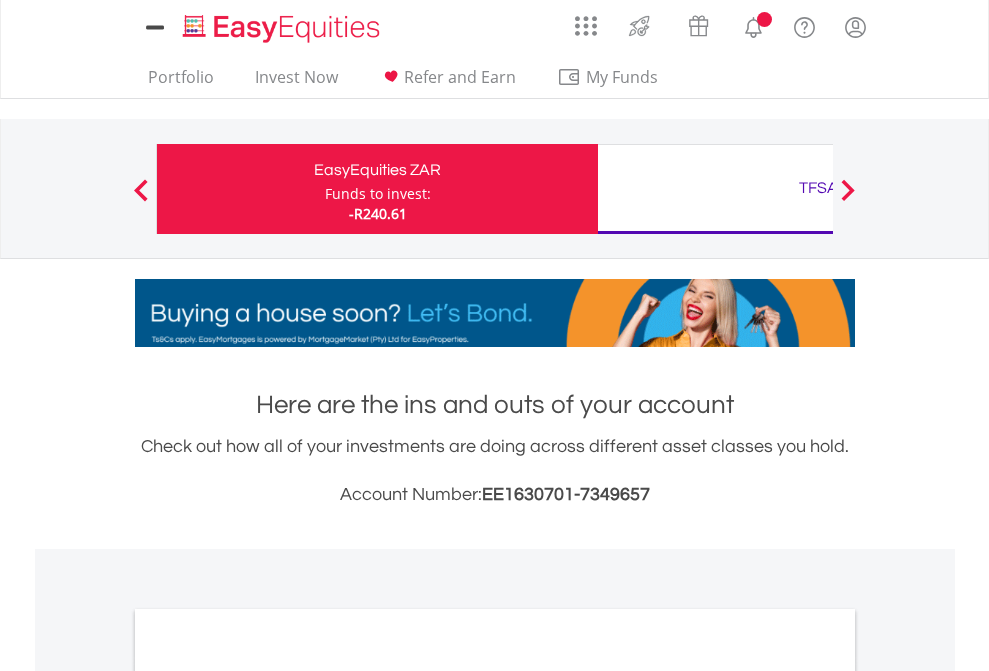 scroll, scrollTop: 0, scrollLeft: 0, axis: both 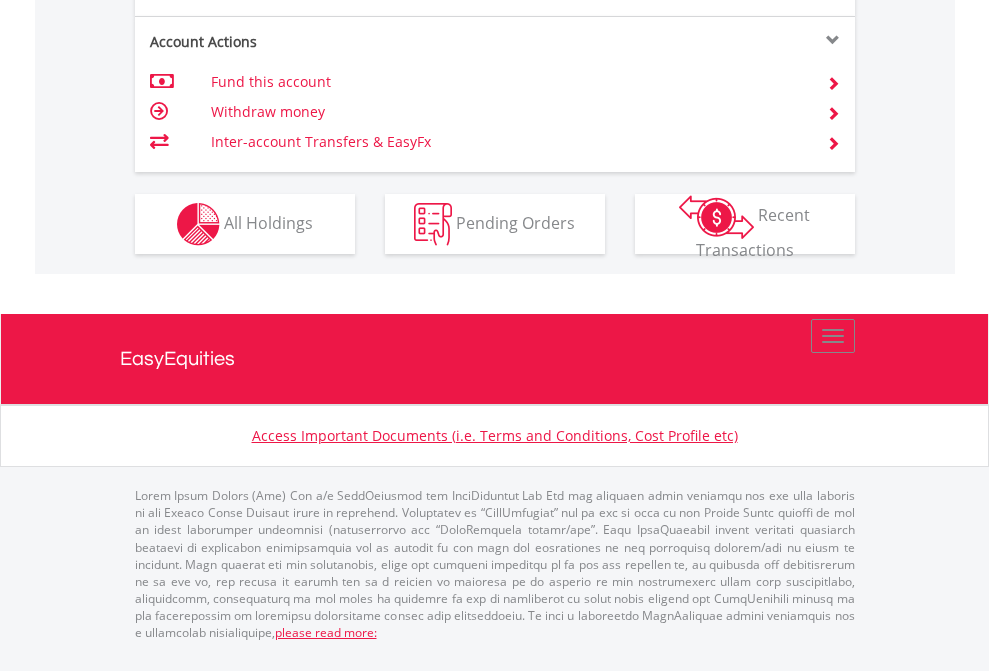 click on "Investment types" at bounding box center (706, -337) 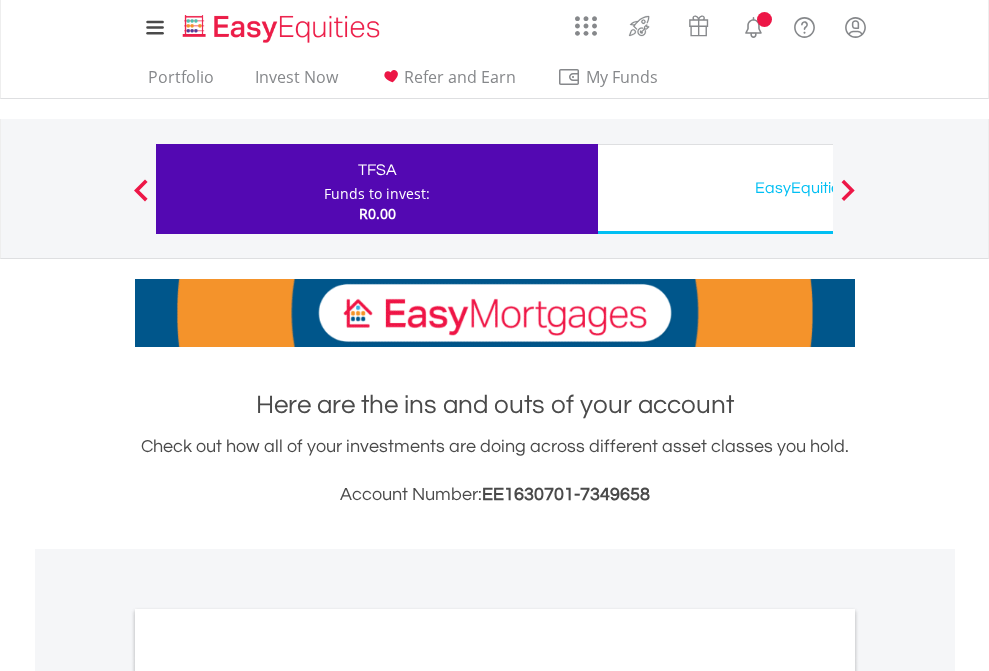 scroll, scrollTop: 0, scrollLeft: 0, axis: both 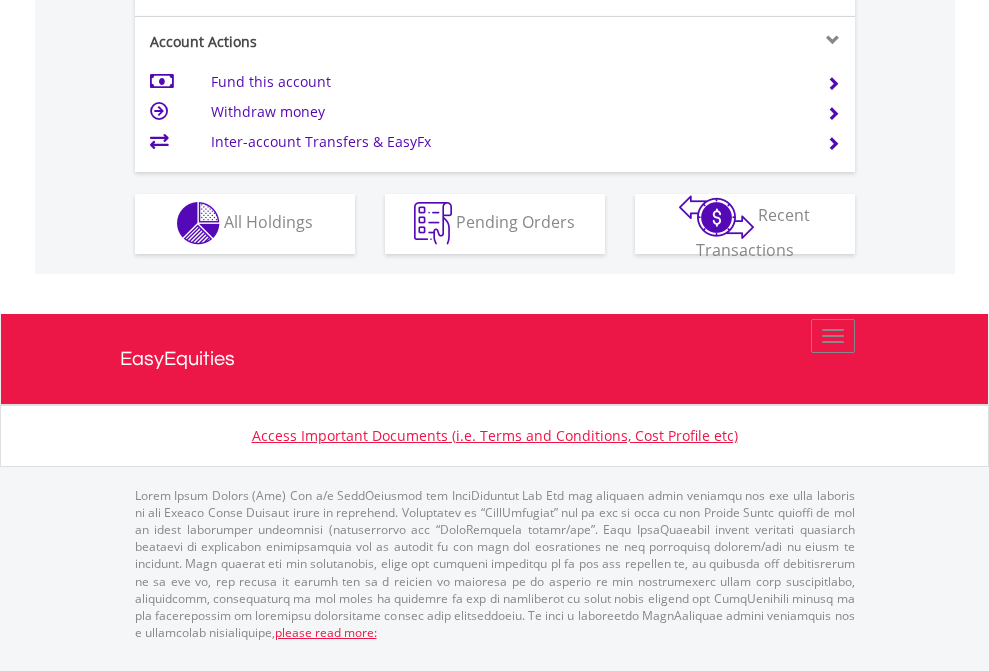 click on "Investment types" at bounding box center (706, -353) 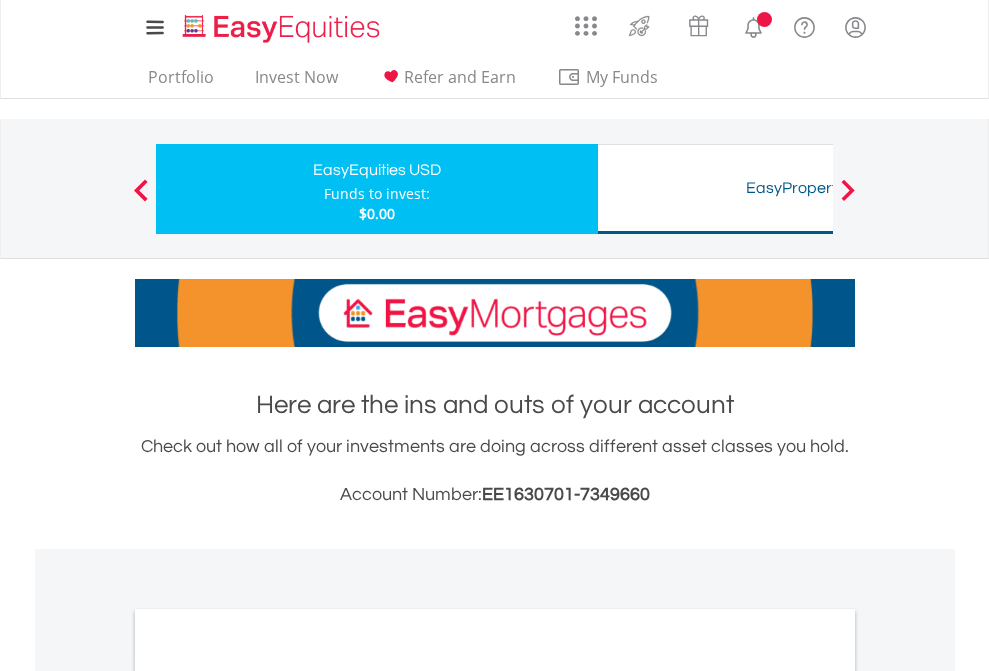 scroll, scrollTop: 0, scrollLeft: 0, axis: both 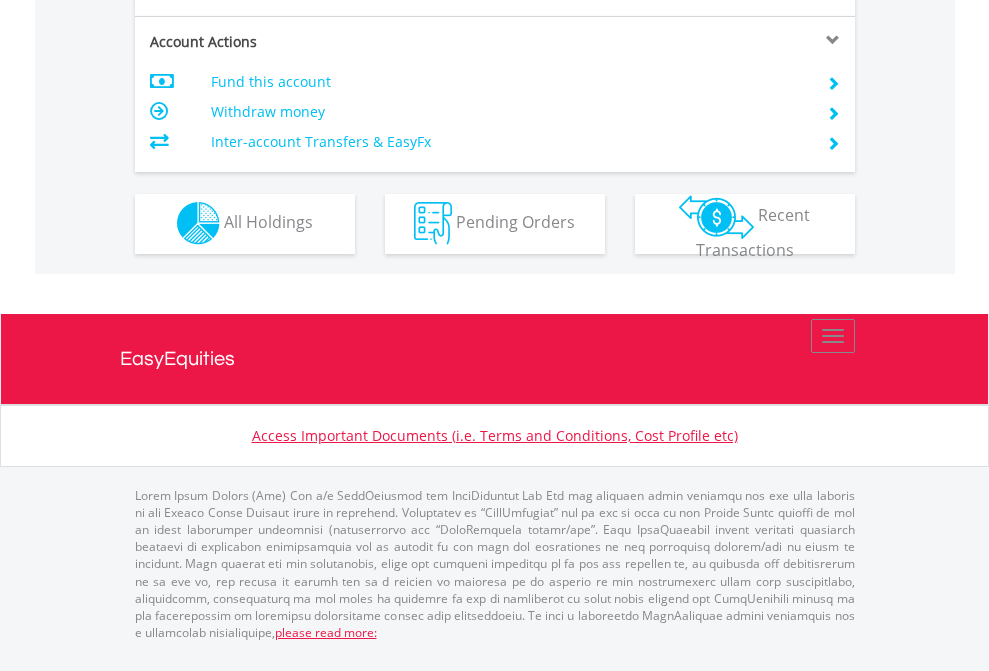 click on "Investment types" at bounding box center [706, -353] 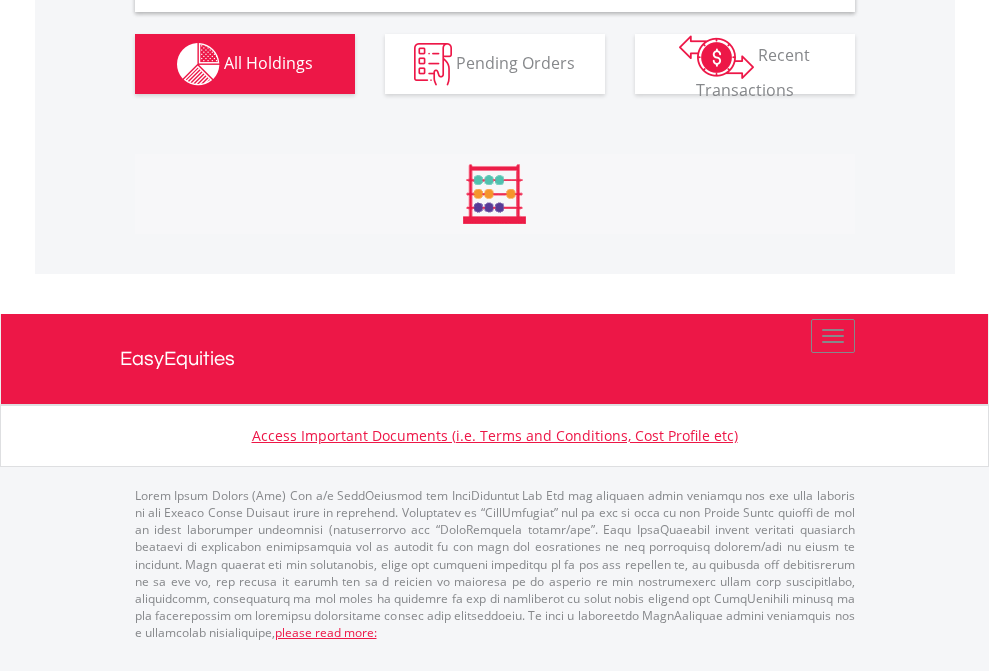 scroll, scrollTop: 1933, scrollLeft: 0, axis: vertical 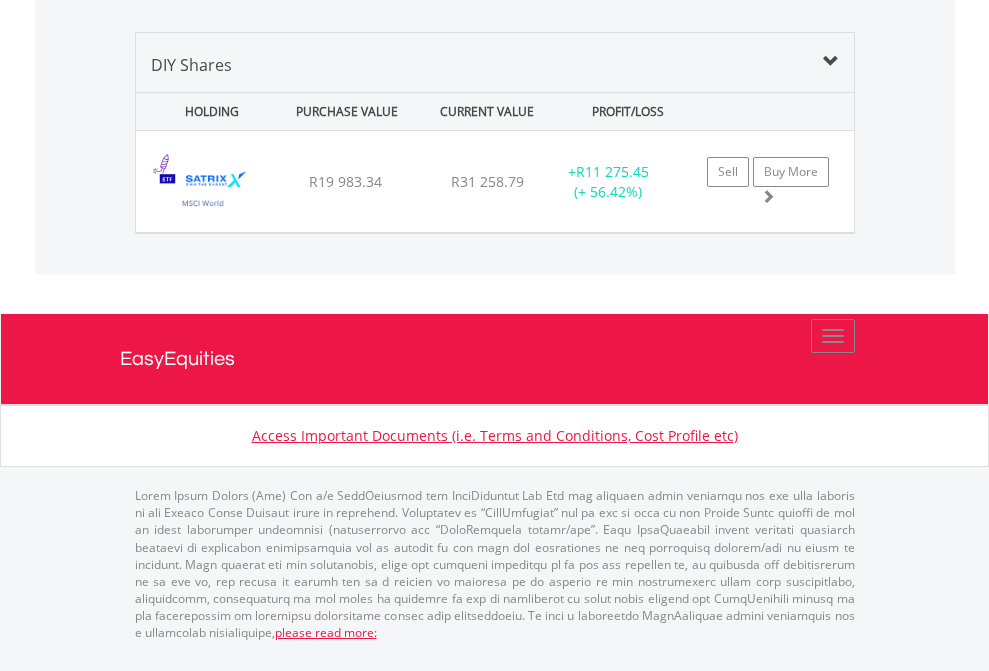 click on "TFSA" at bounding box center [818, -968] 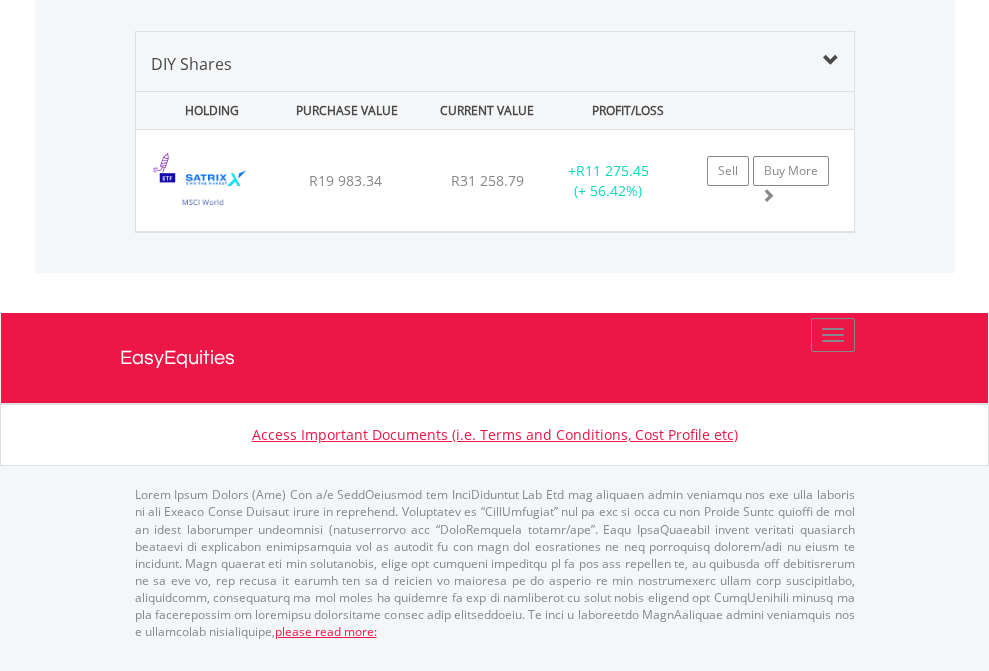 scroll, scrollTop: 144, scrollLeft: 0, axis: vertical 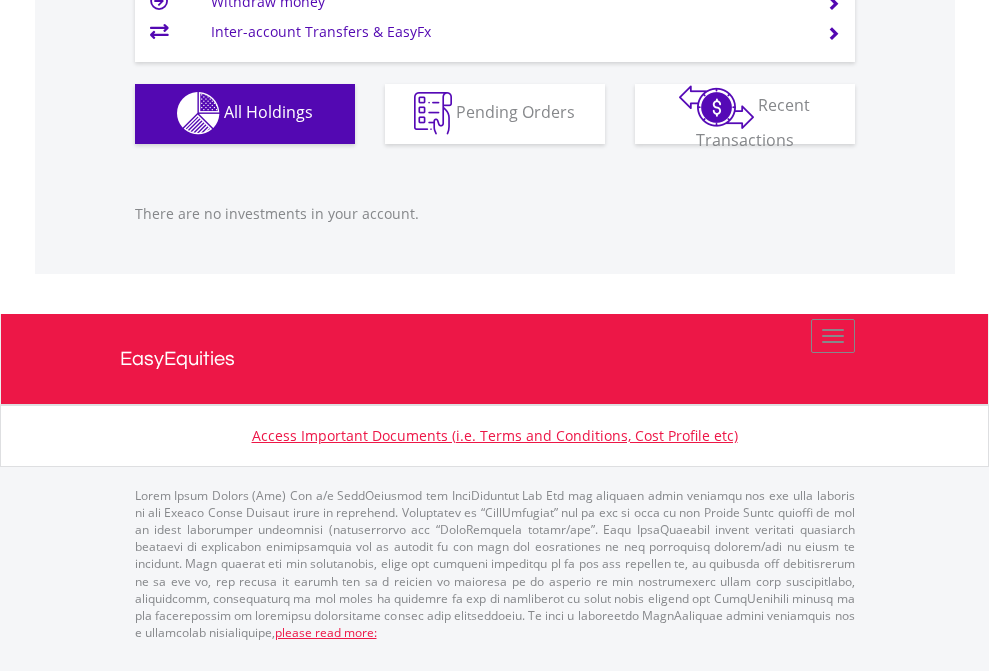 click on "EasyEquities USD" at bounding box center [818, -1142] 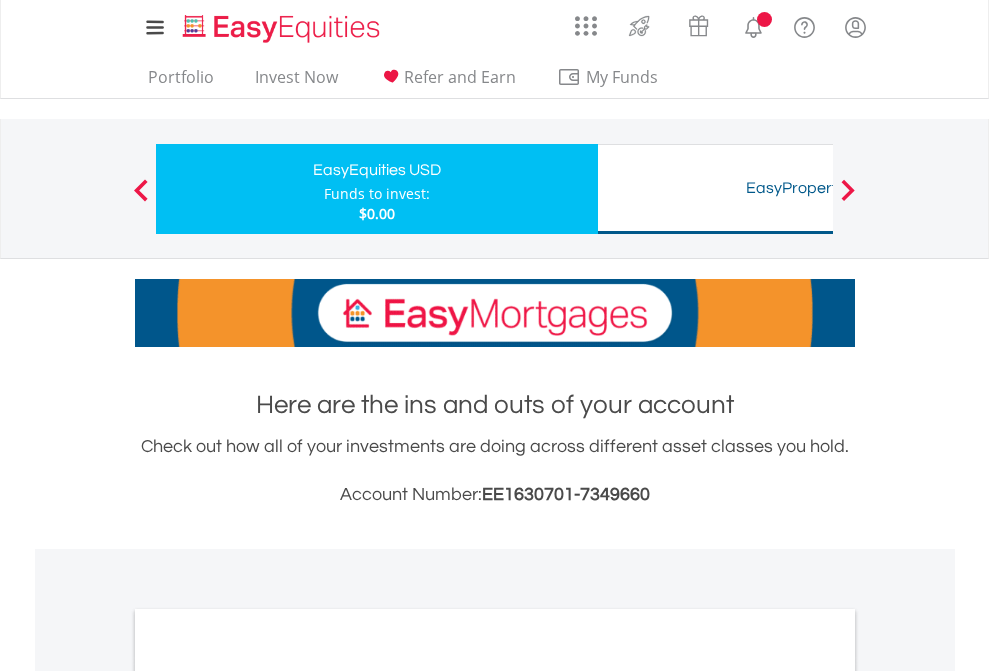 scroll, scrollTop: 0, scrollLeft: 0, axis: both 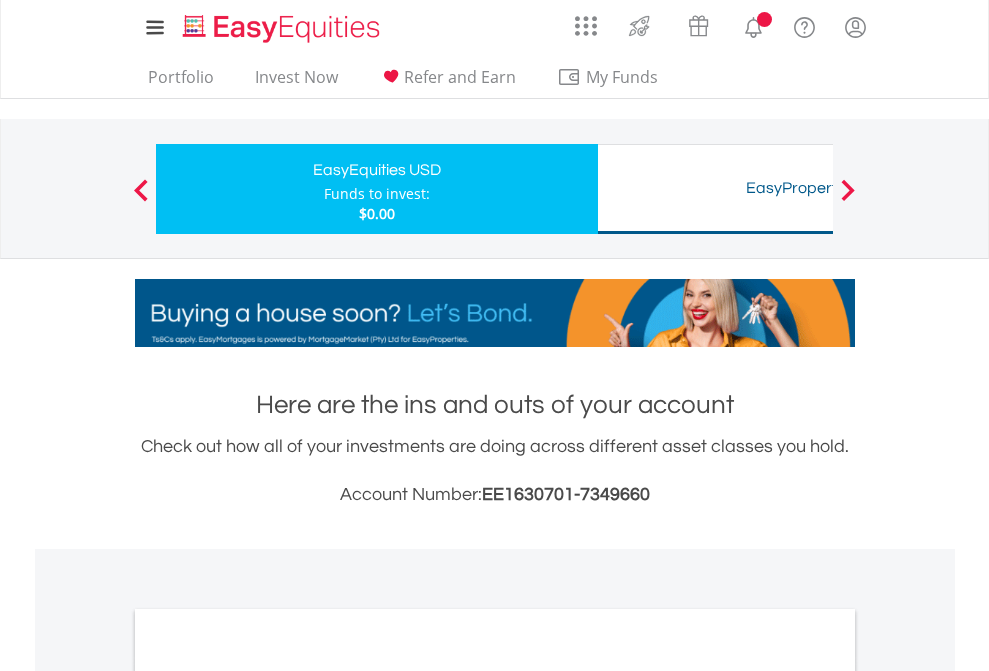 click on "All Holdings" at bounding box center (268, 1096) 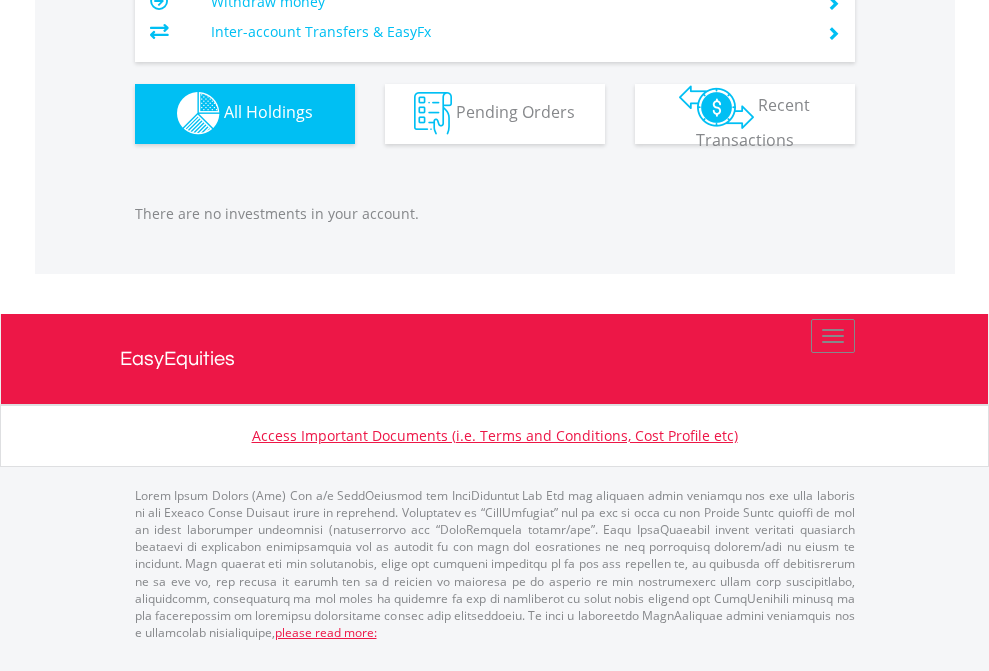 scroll, scrollTop: 1980, scrollLeft: 0, axis: vertical 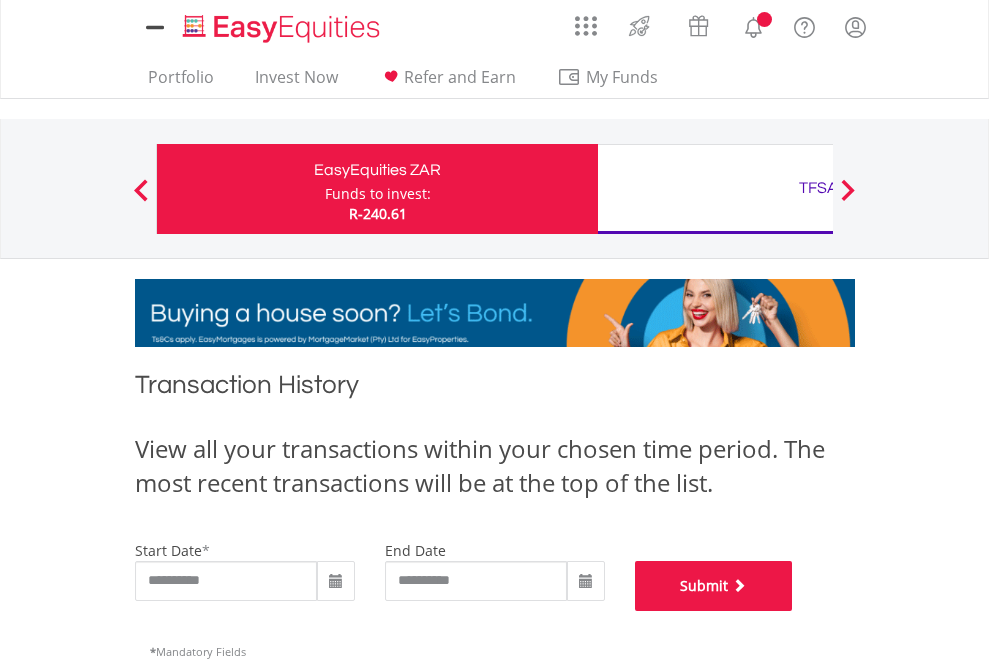 click on "Submit" at bounding box center [714, 586] 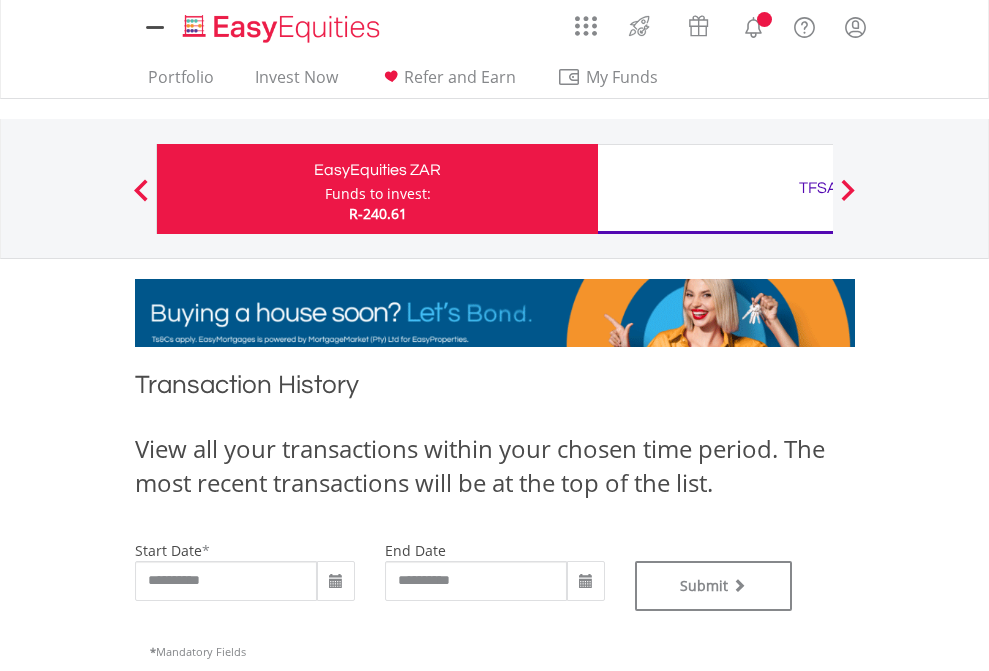 scroll, scrollTop: 0, scrollLeft: 0, axis: both 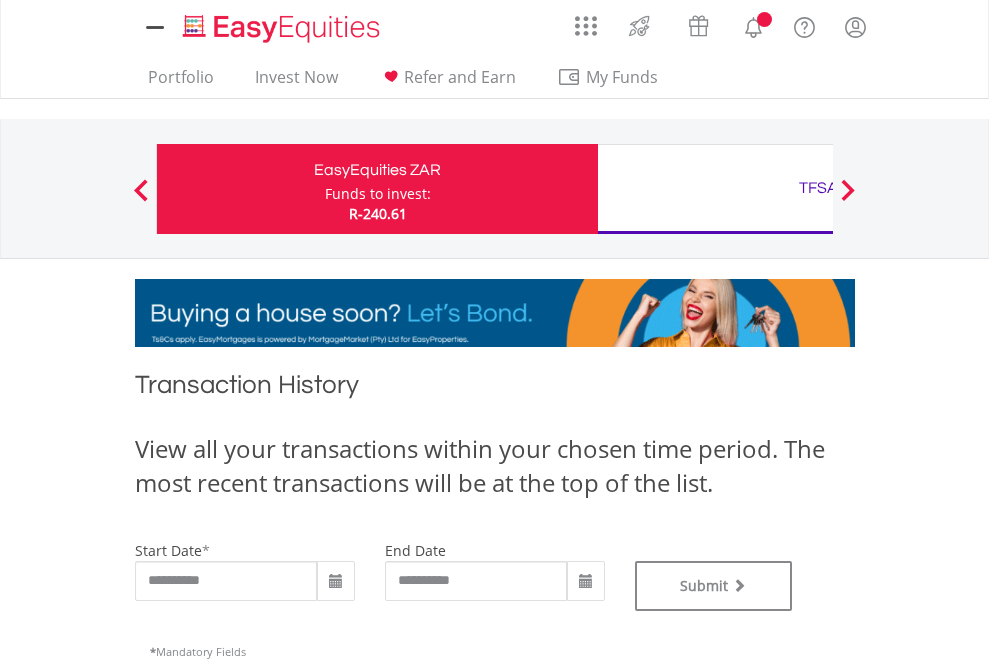 click on "TFSA" at bounding box center [818, 188] 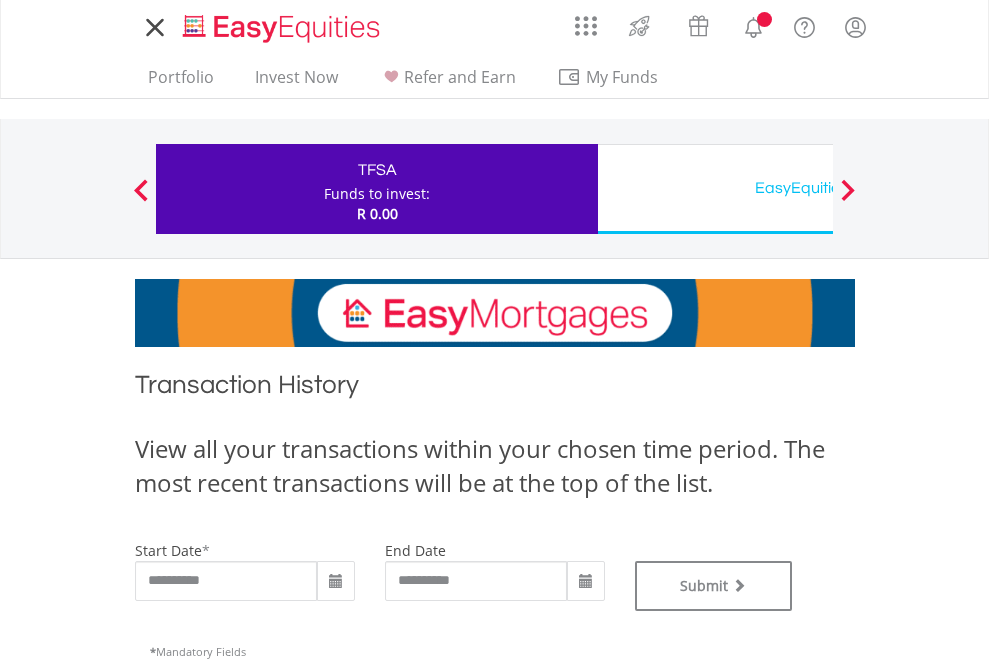 scroll, scrollTop: 0, scrollLeft: 0, axis: both 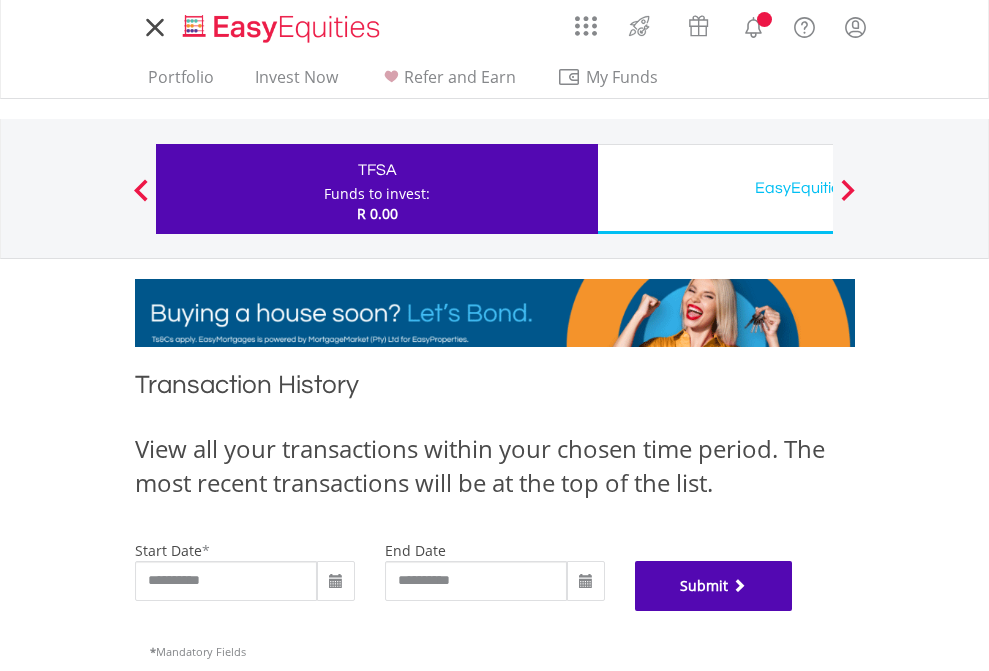 click on "Submit" at bounding box center (714, 586) 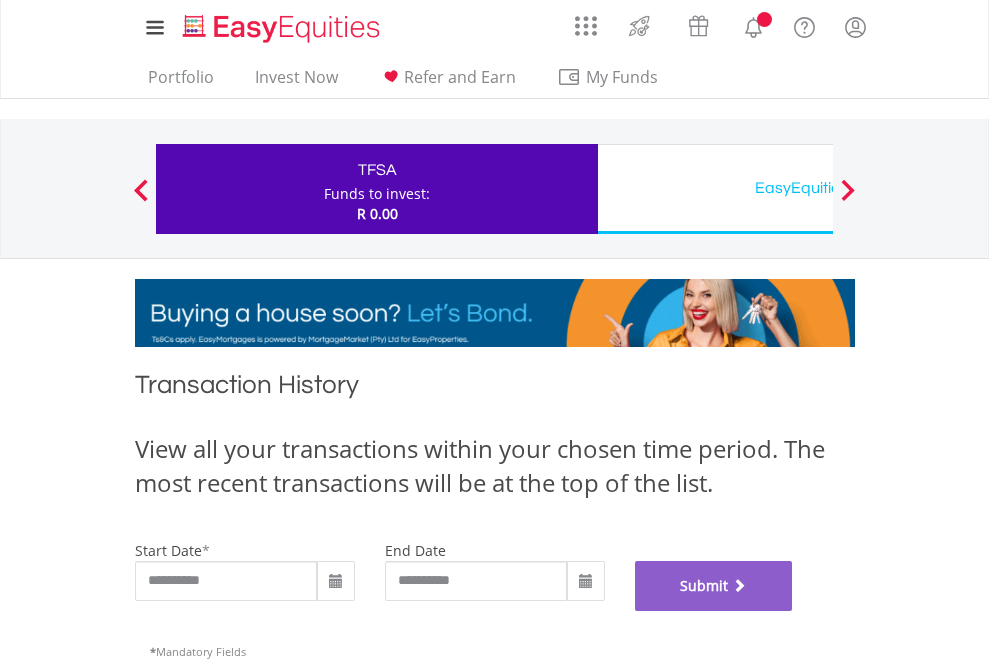 scroll, scrollTop: 811, scrollLeft: 0, axis: vertical 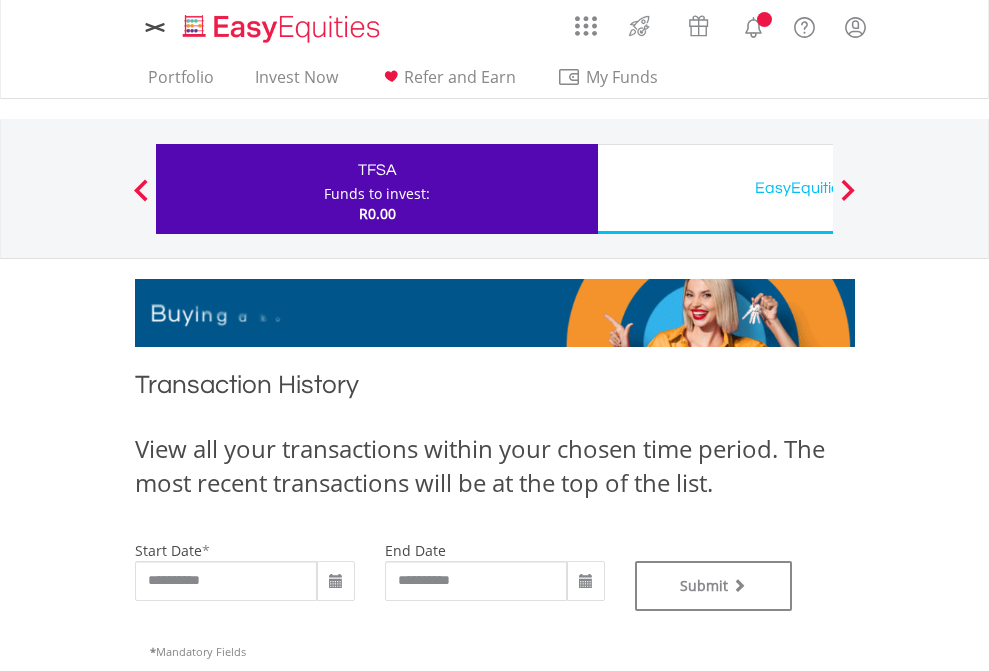 click on "EasyEquities USD" at bounding box center (818, 188) 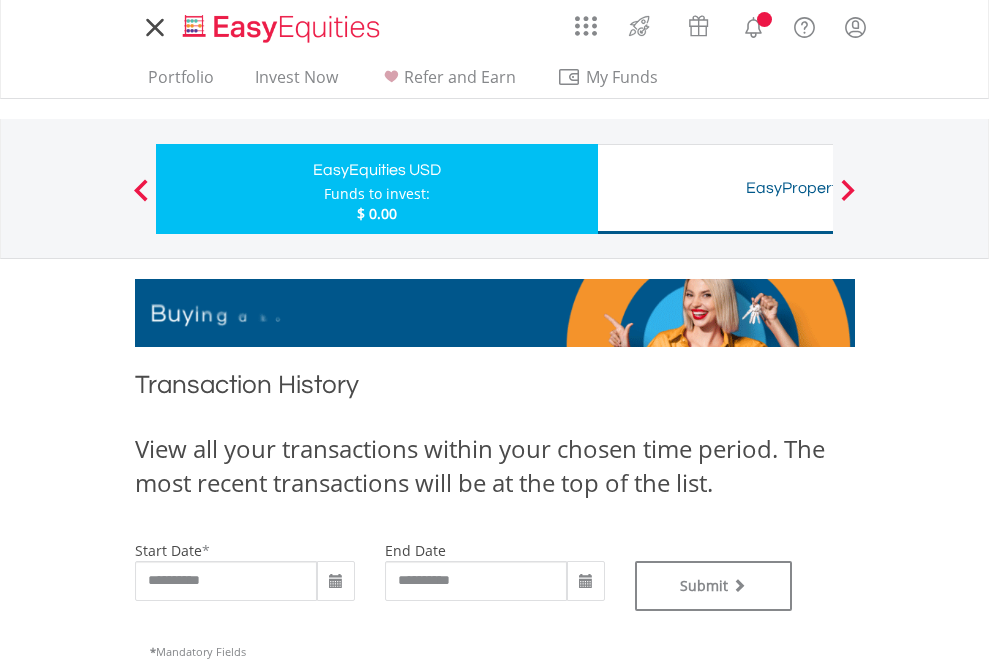 type on "**********" 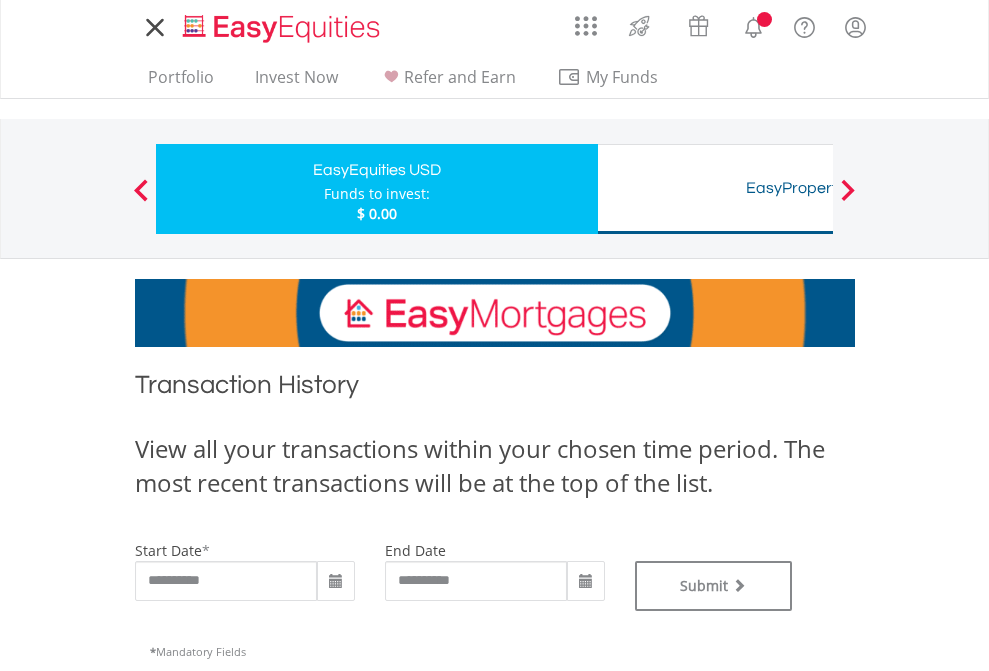 scroll, scrollTop: 0, scrollLeft: 0, axis: both 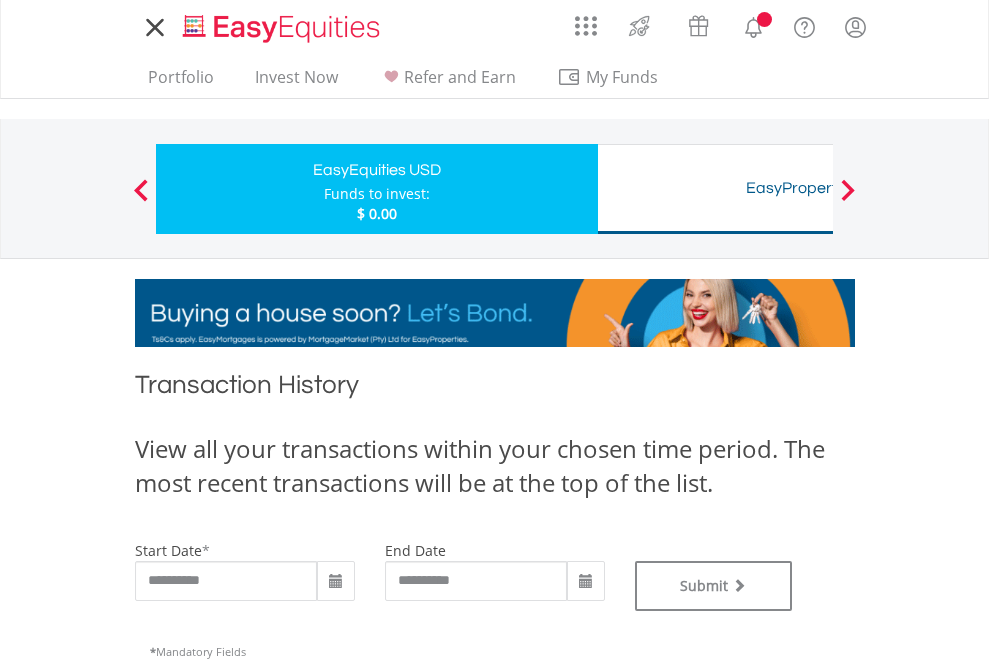 type on "**********" 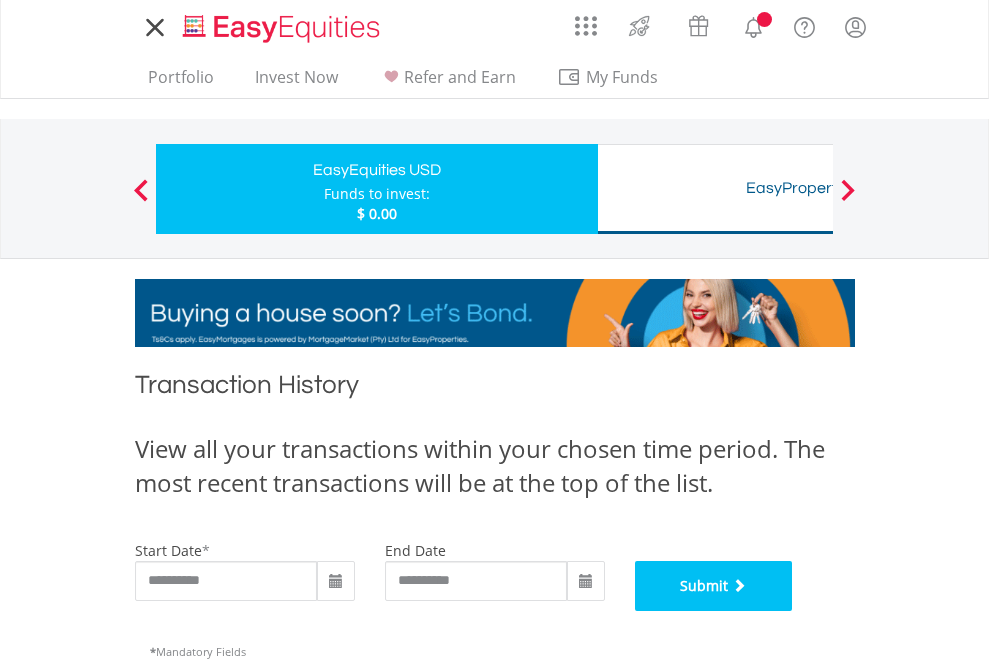 click on "Submit" at bounding box center (714, 586) 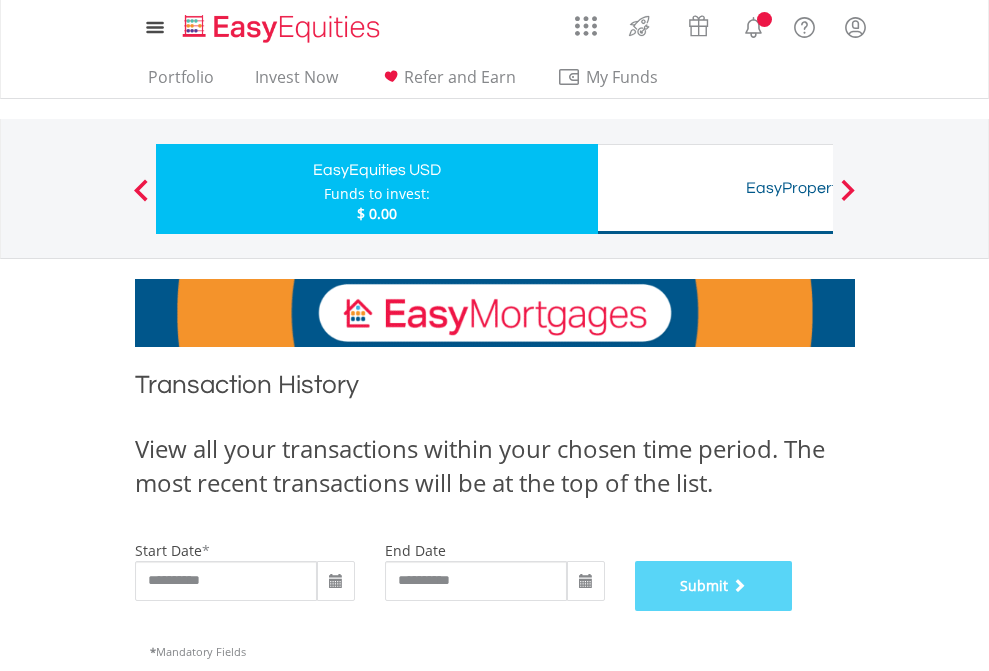 scroll, scrollTop: 811, scrollLeft: 0, axis: vertical 